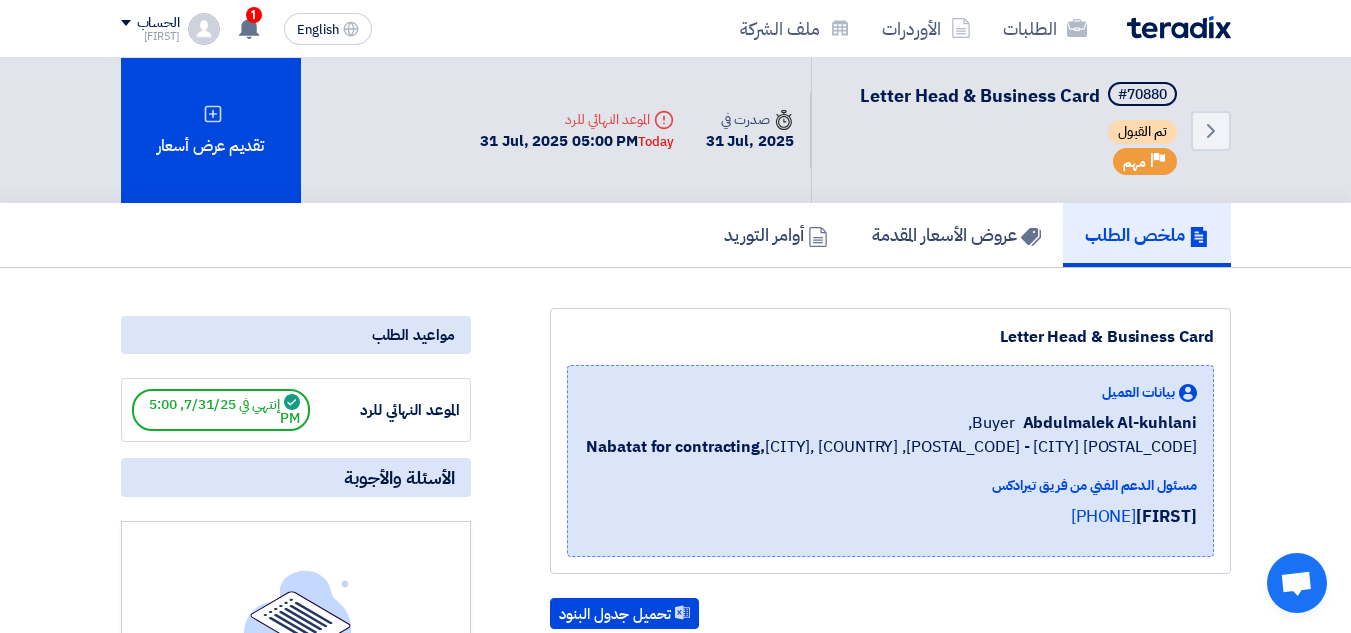 scroll, scrollTop: 0, scrollLeft: 0, axis: both 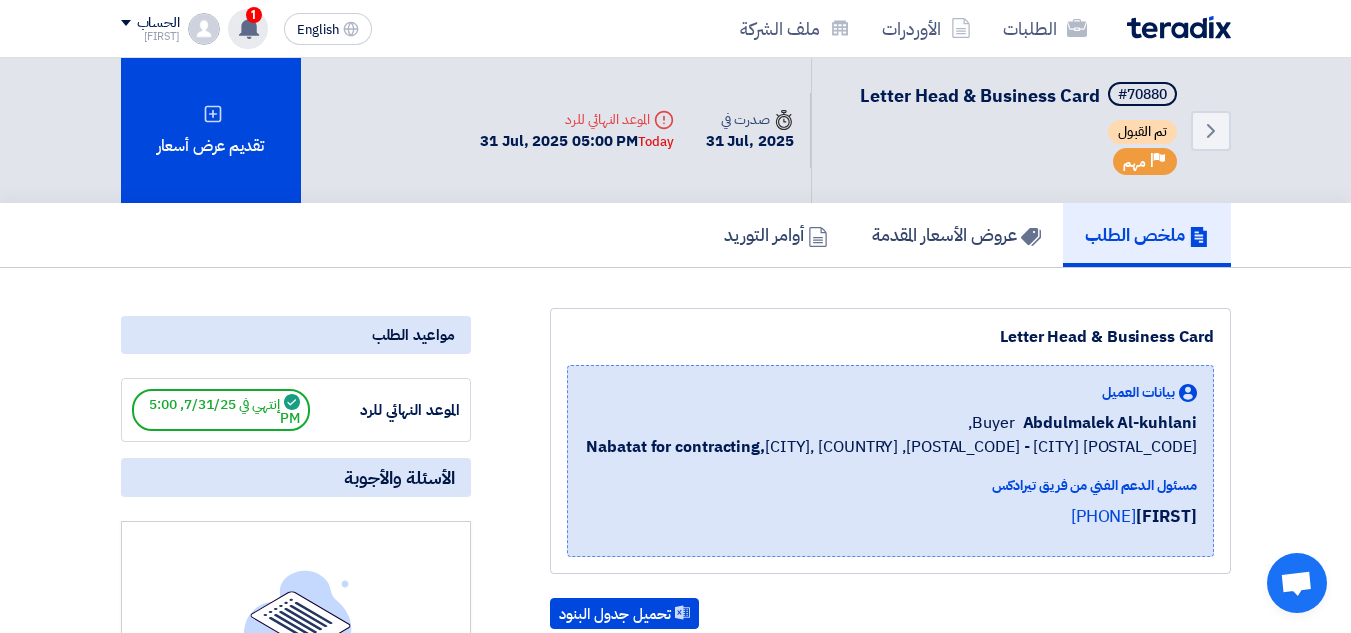 click 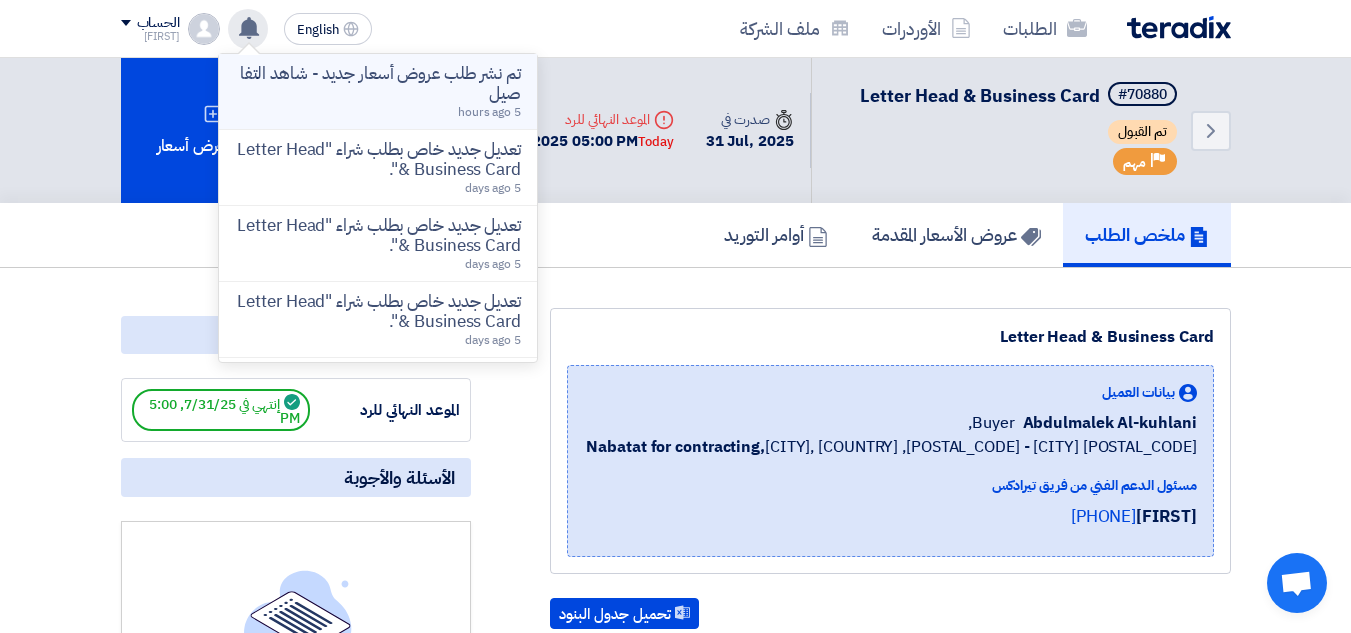 click on "تم نشر طلب عروض أسعار جديد - شاهد التفاصيل" 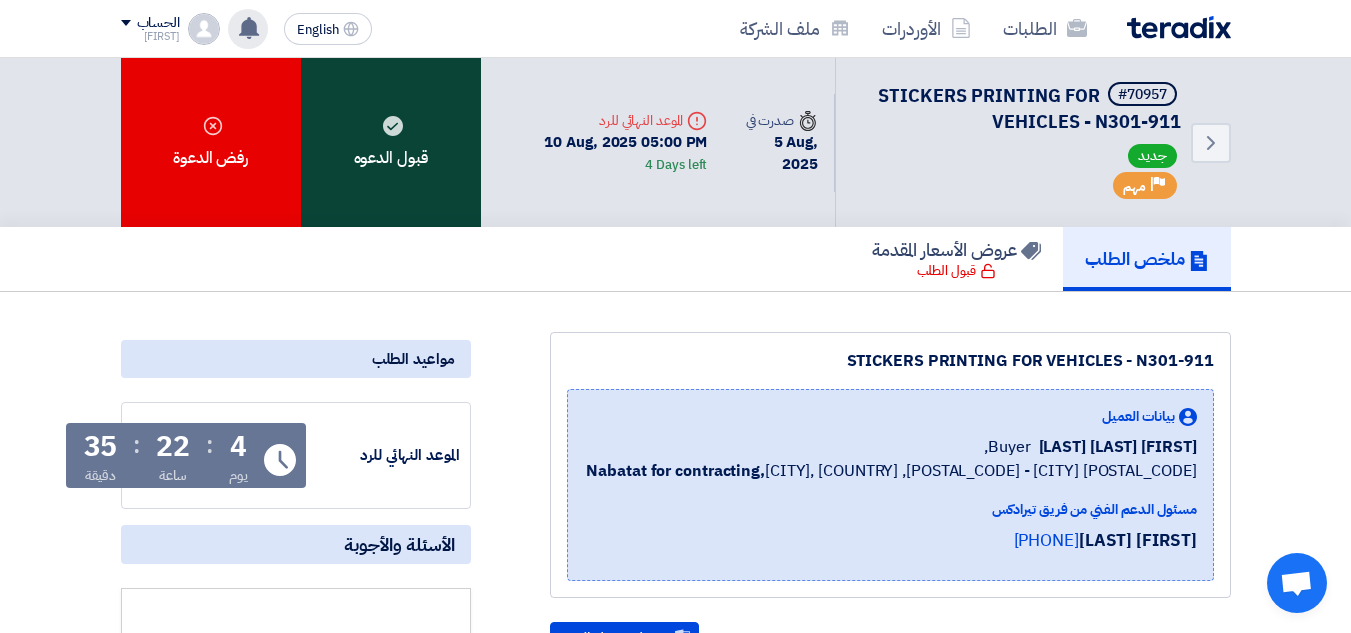 click on "قبول الدعوه" 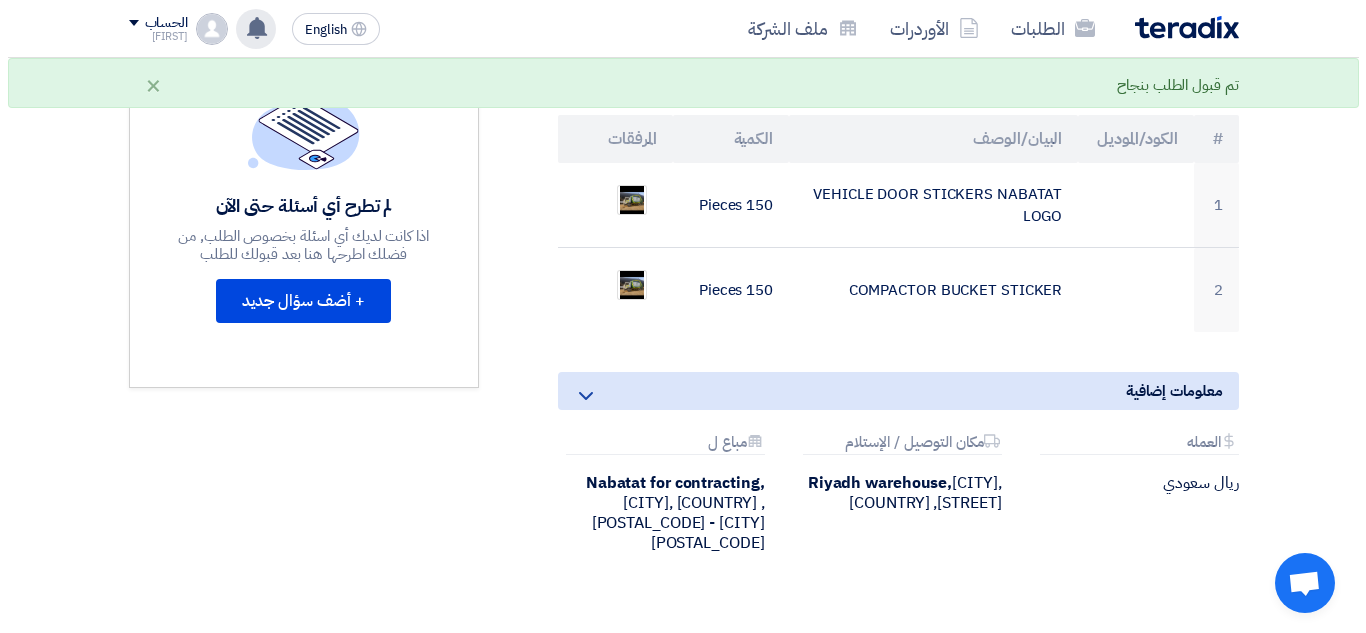 scroll, scrollTop: 600, scrollLeft: 0, axis: vertical 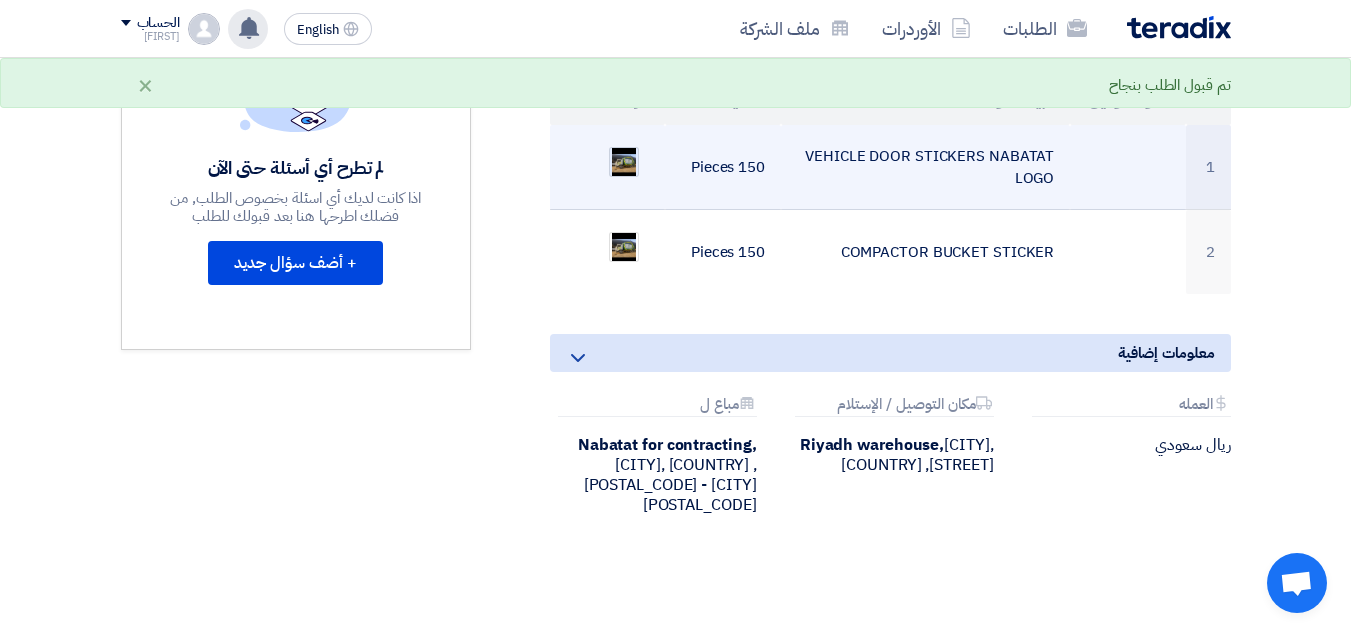 click 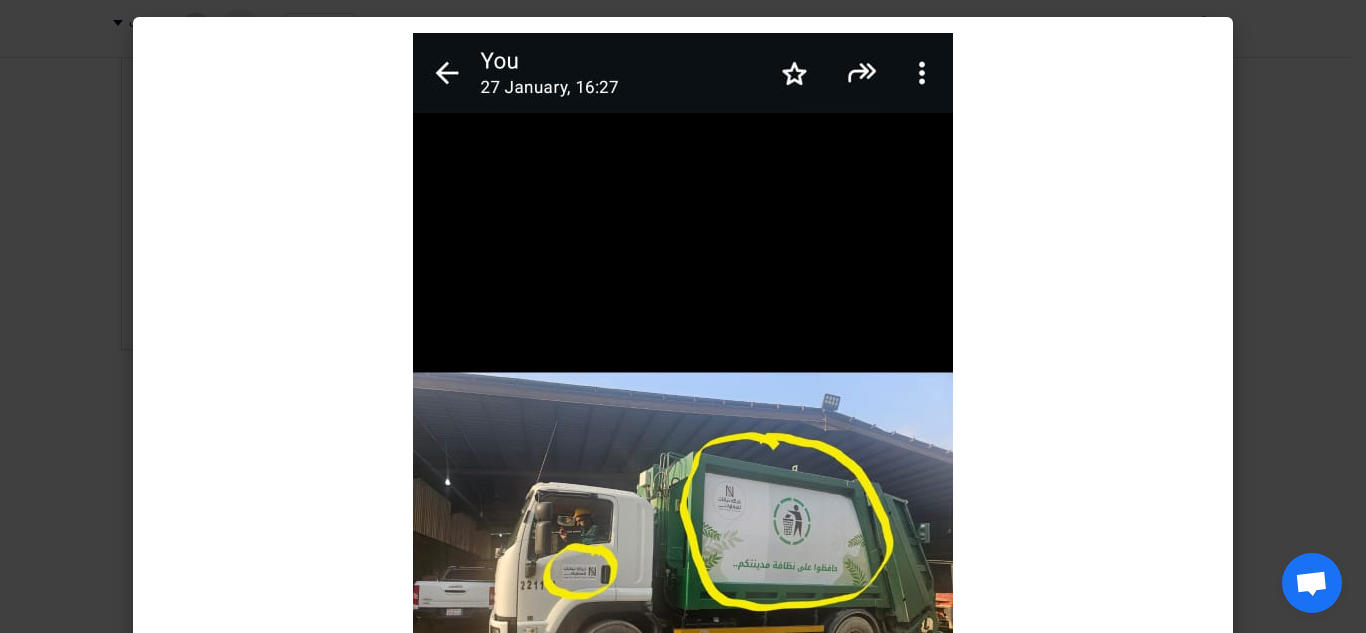 scroll, scrollTop: 0, scrollLeft: 0, axis: both 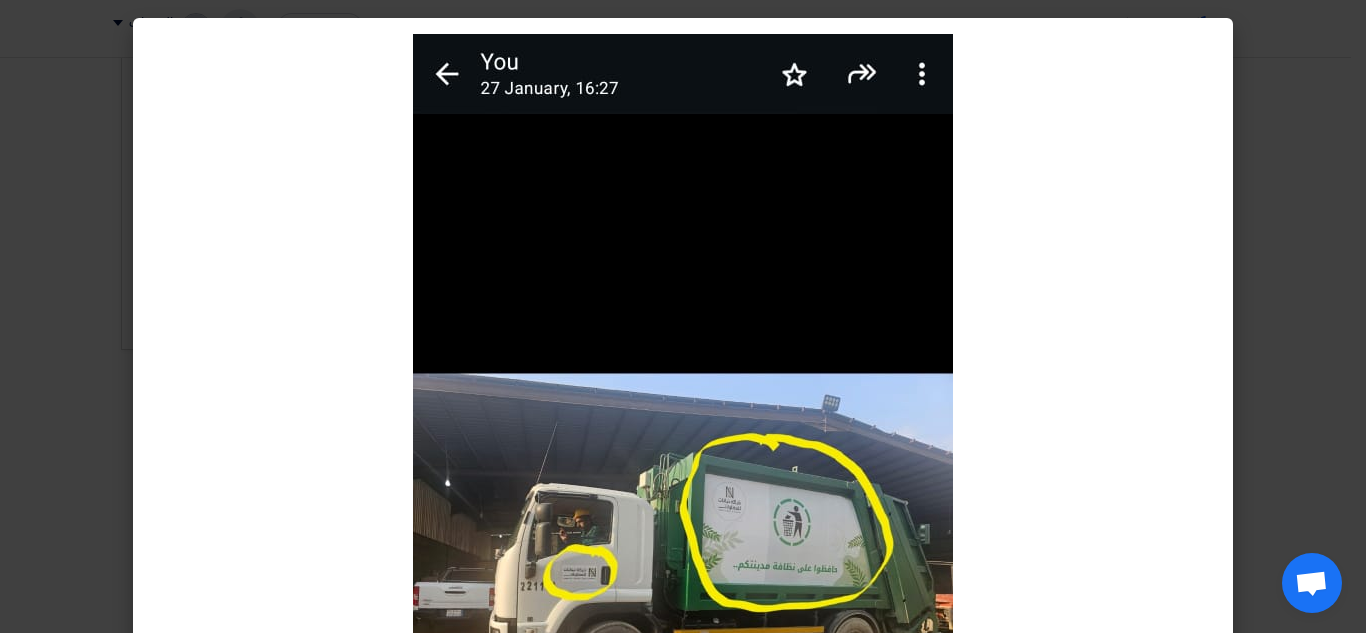 click 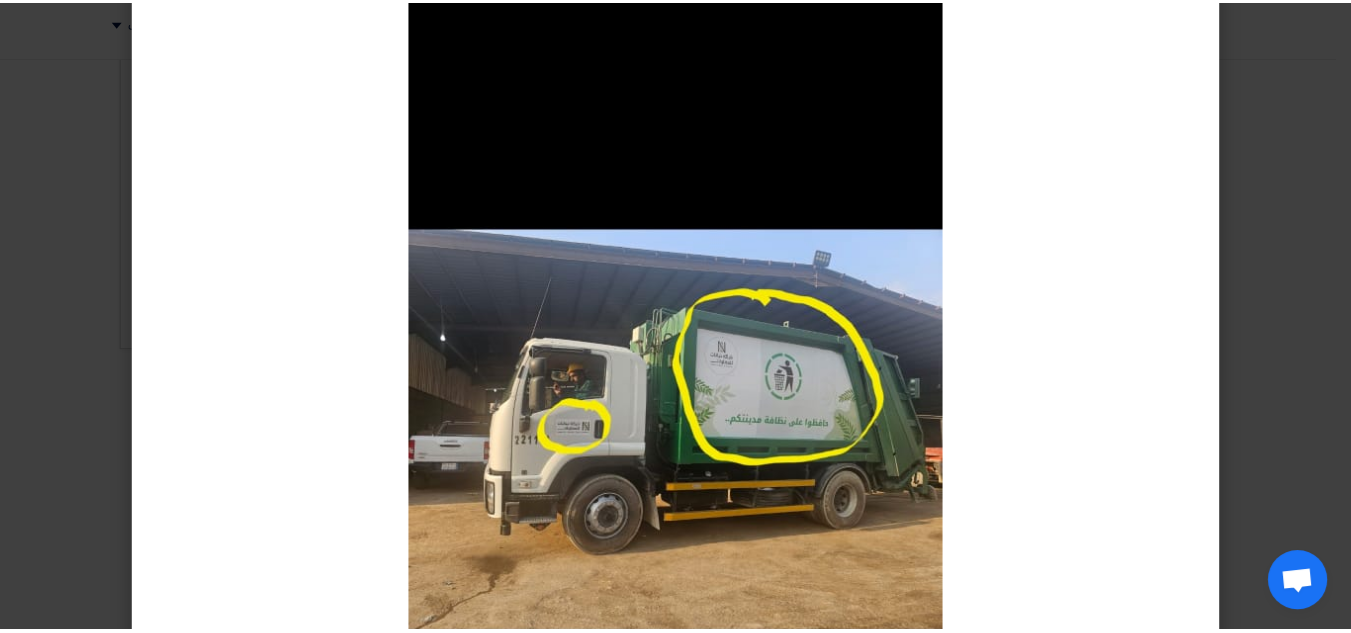 scroll, scrollTop: 300, scrollLeft: 0, axis: vertical 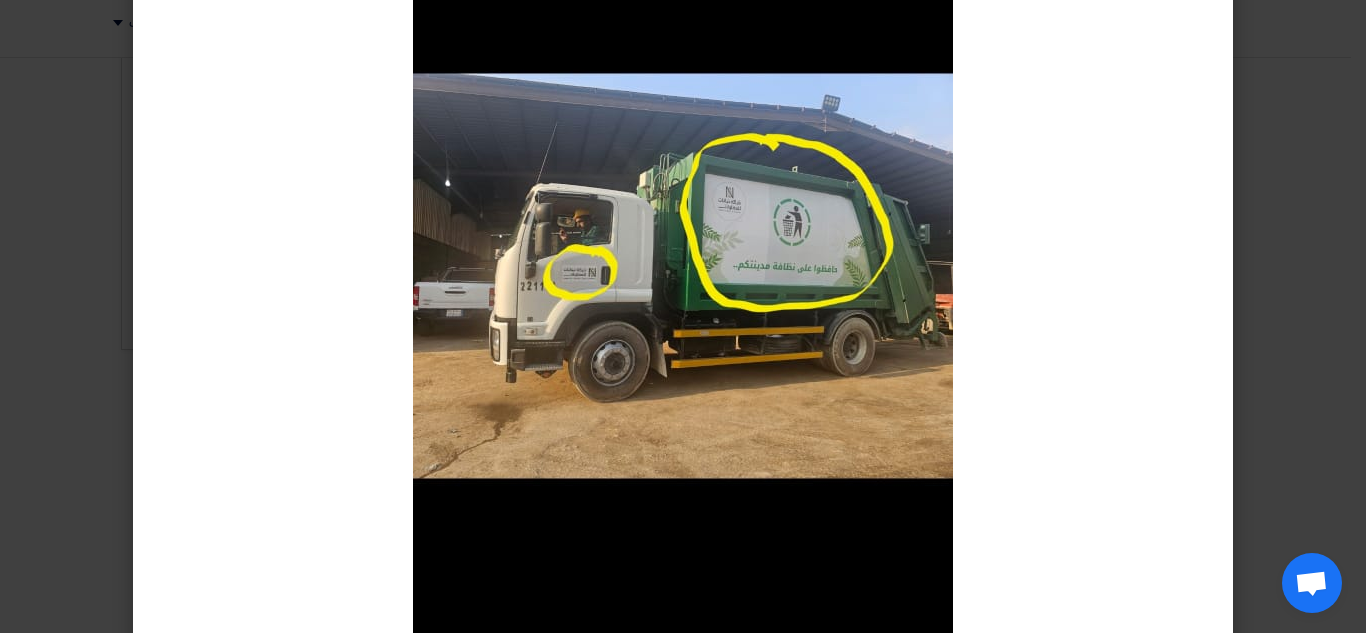 click 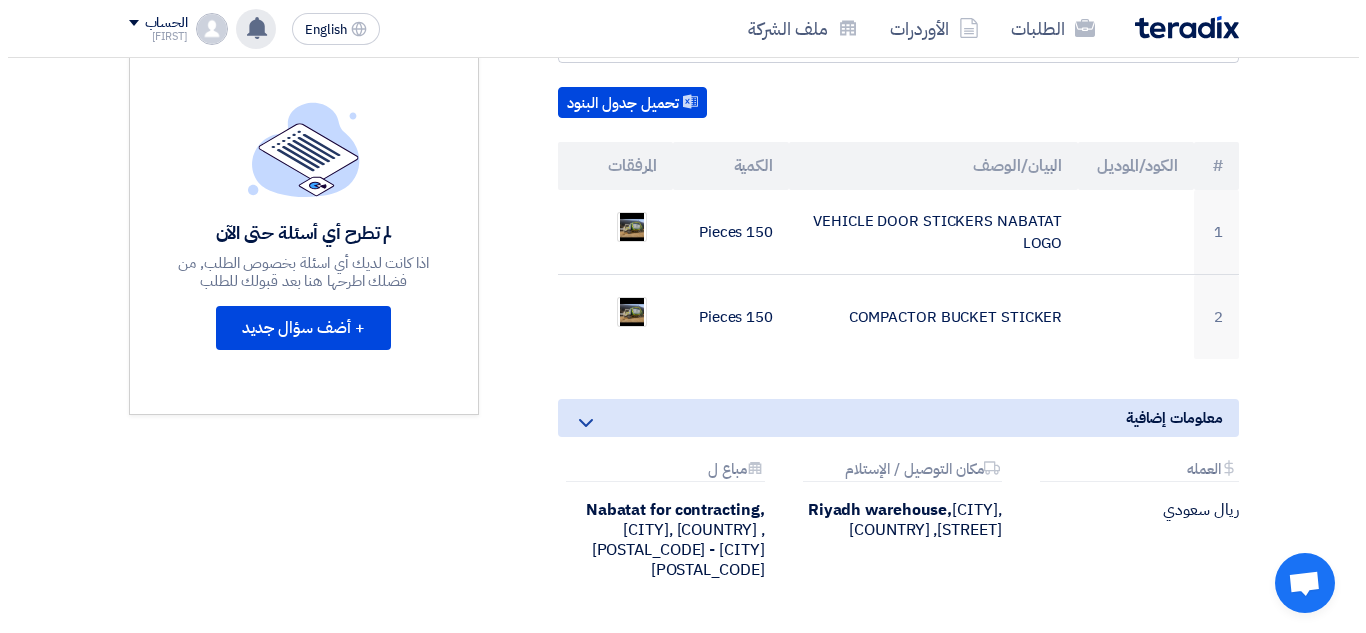 scroll, scrollTop: 500, scrollLeft: 0, axis: vertical 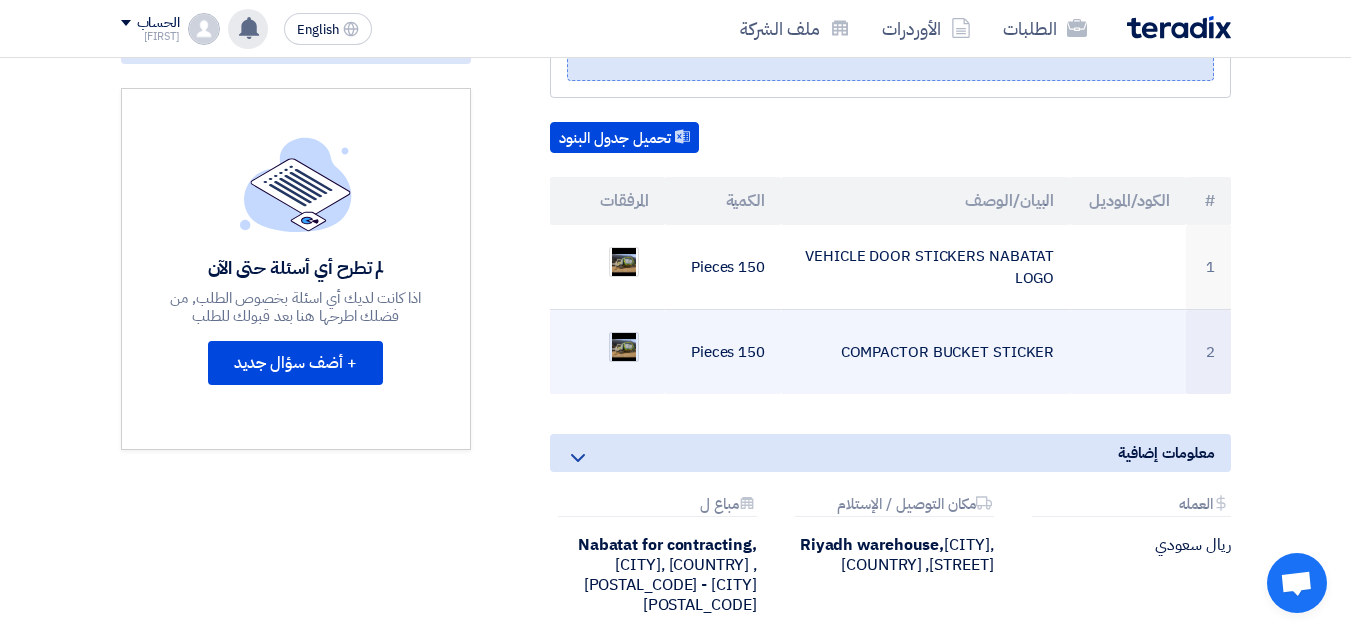 click 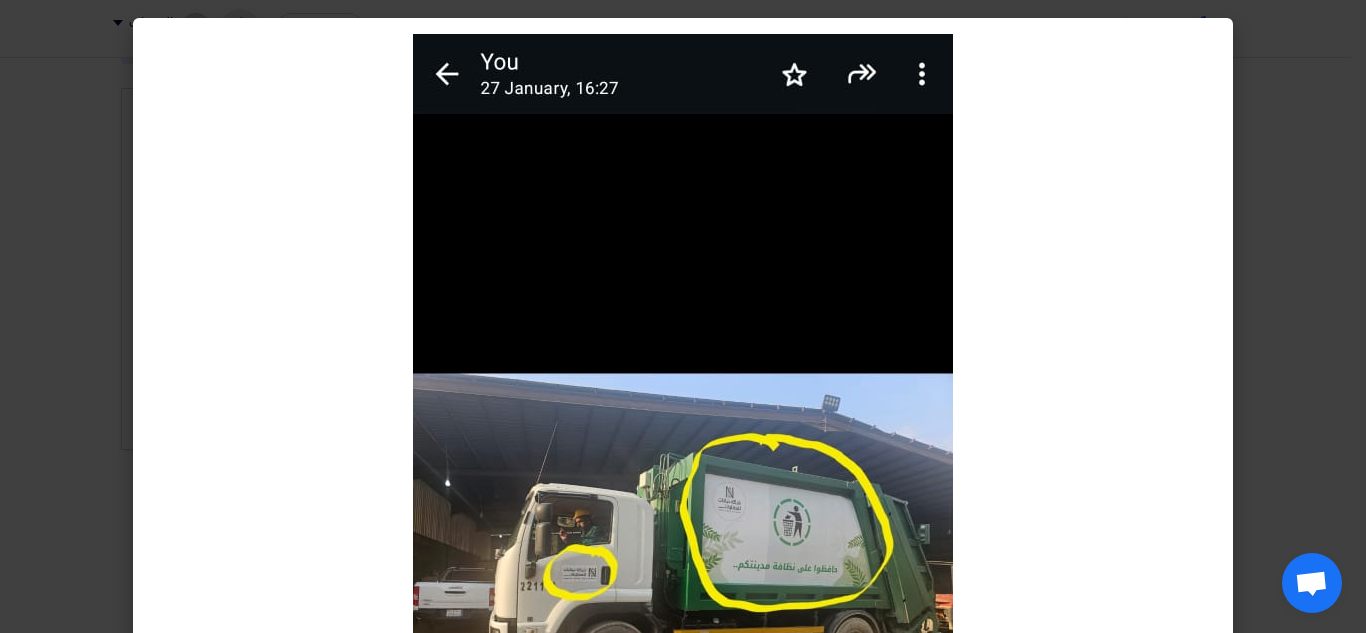 scroll, scrollTop: 0, scrollLeft: 0, axis: both 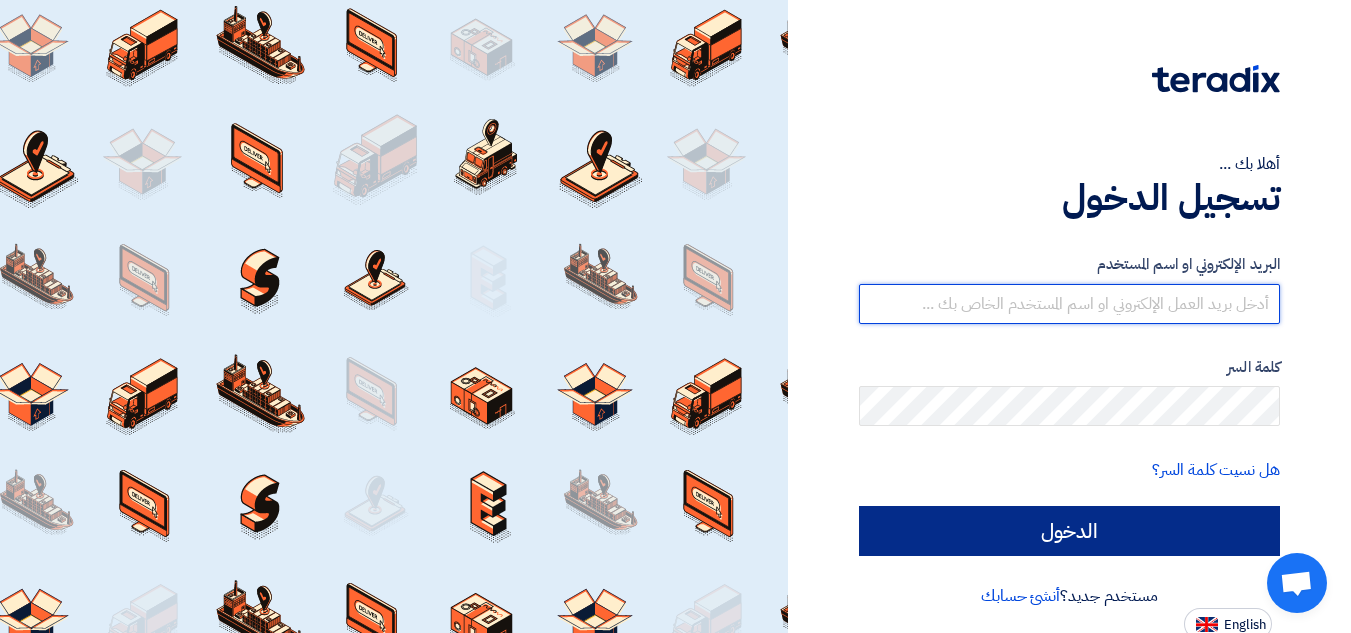 type on "watheq@watheq.com" 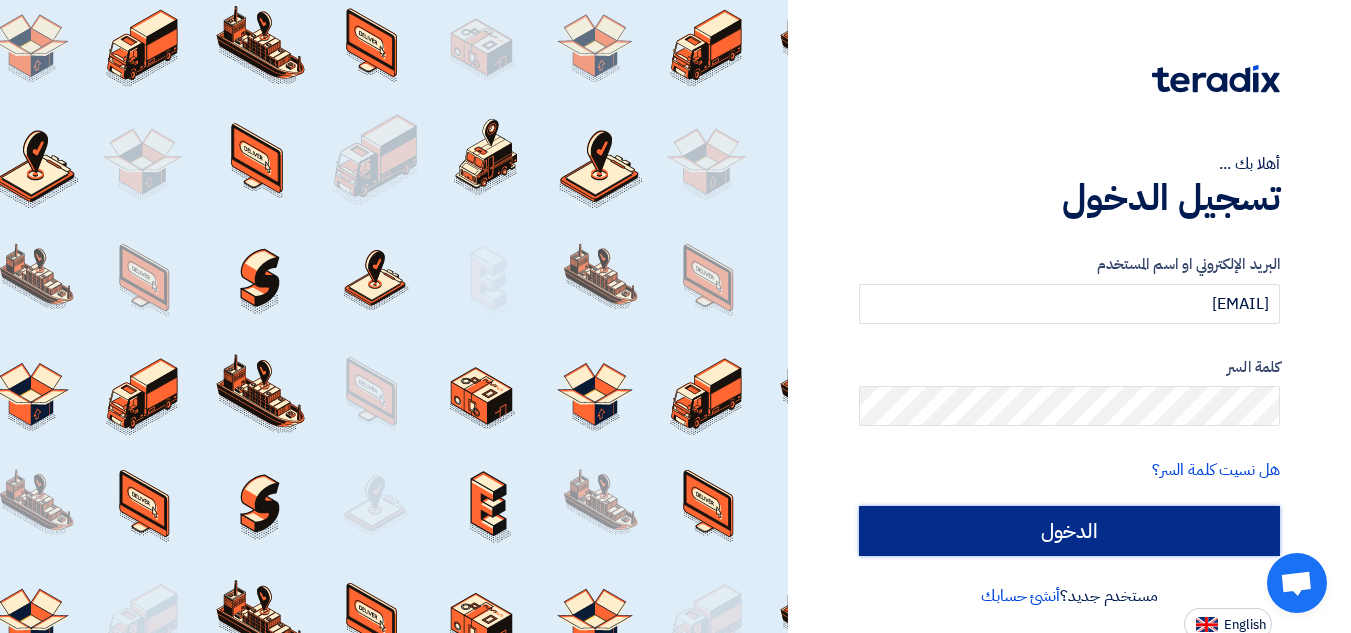 click on "الدخول" 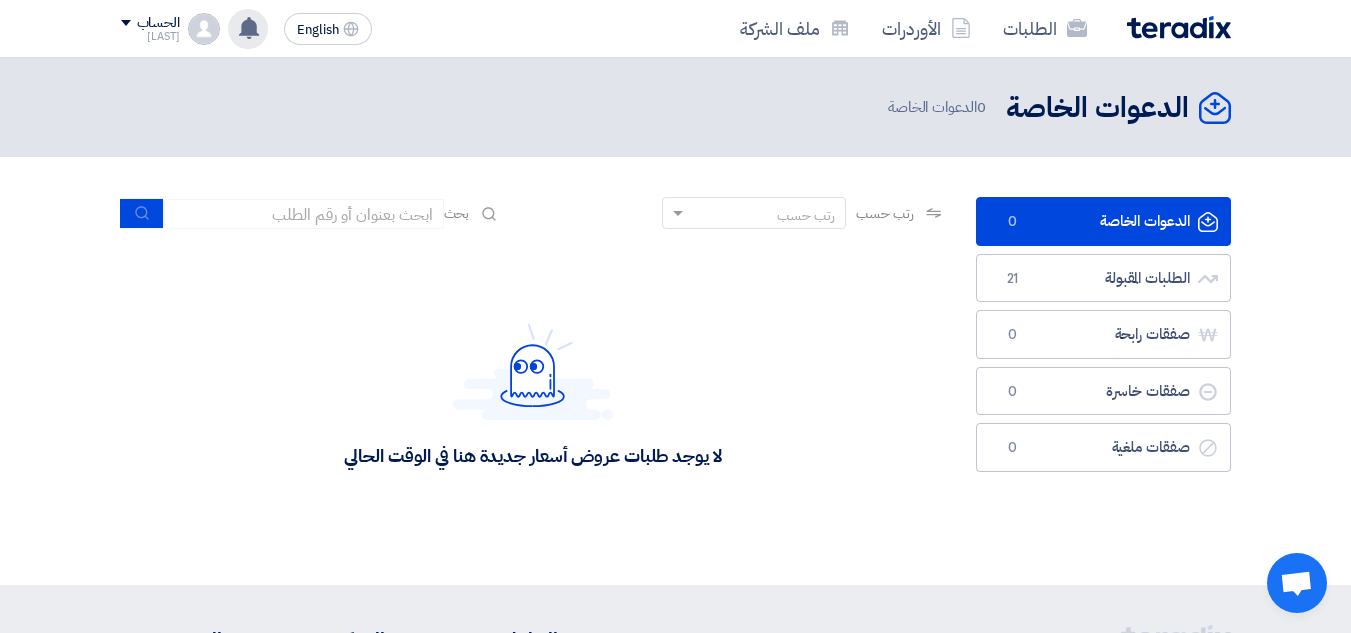 click 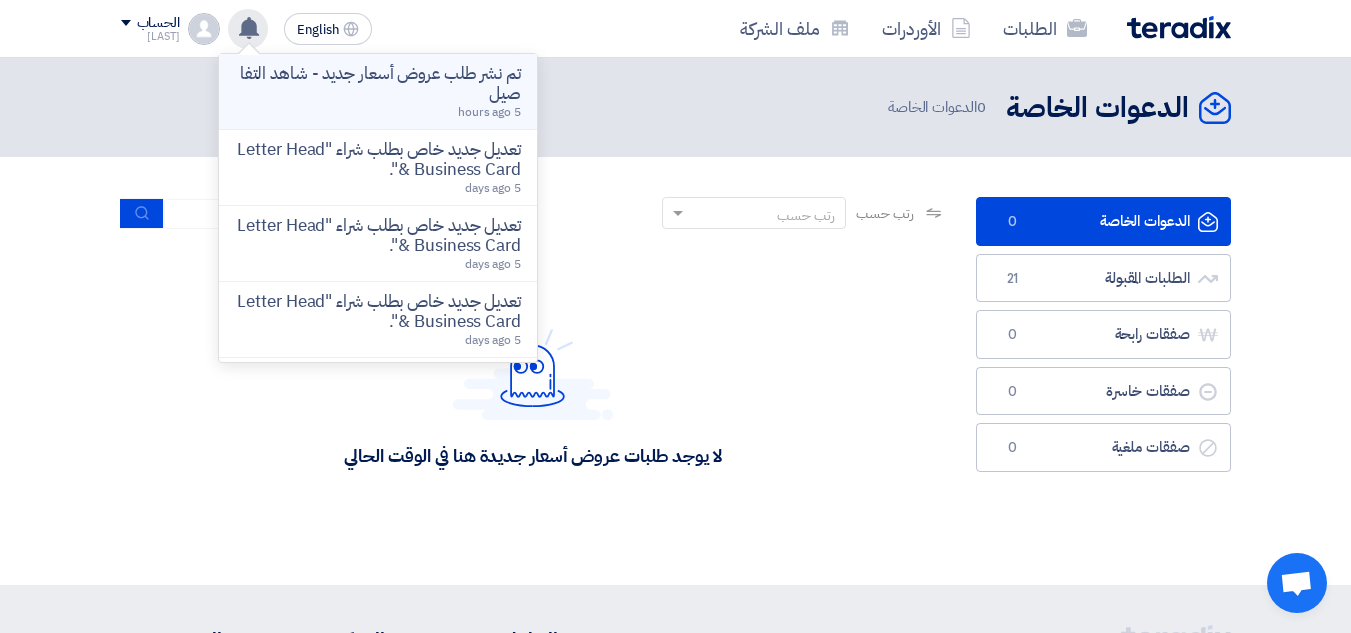 click on "تم نشر طلب عروض أسعار جديد - شاهد التفاصيل" 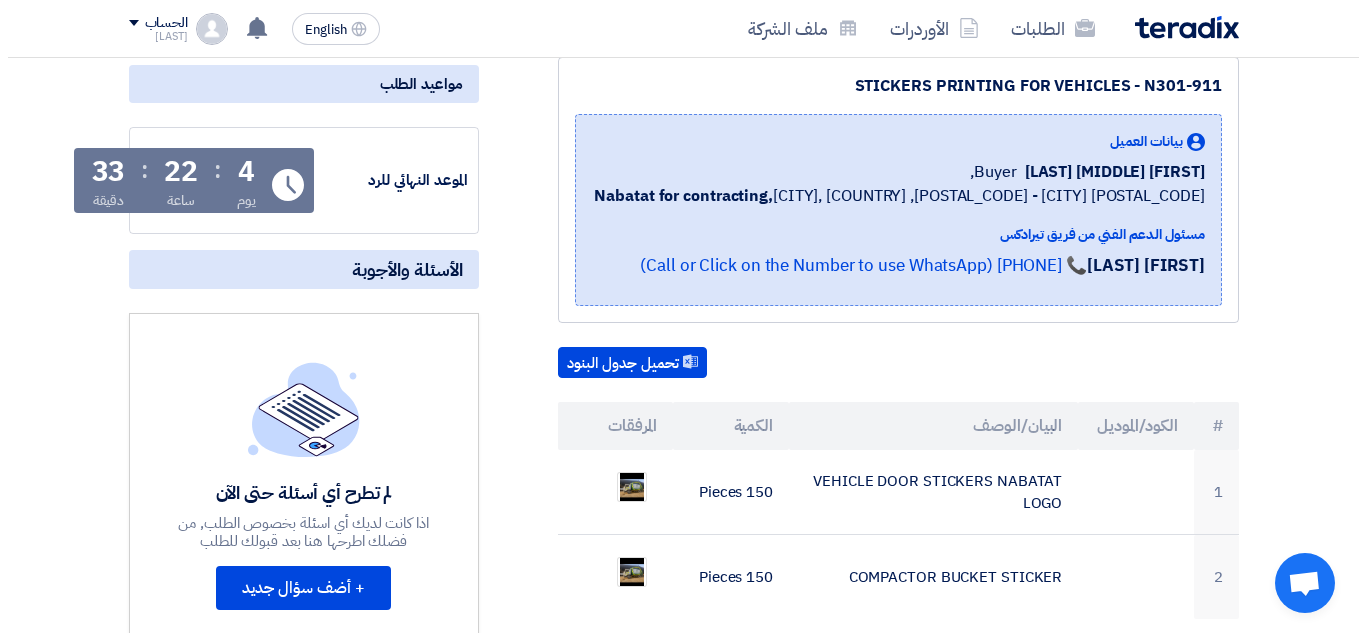 scroll, scrollTop: 500, scrollLeft: 0, axis: vertical 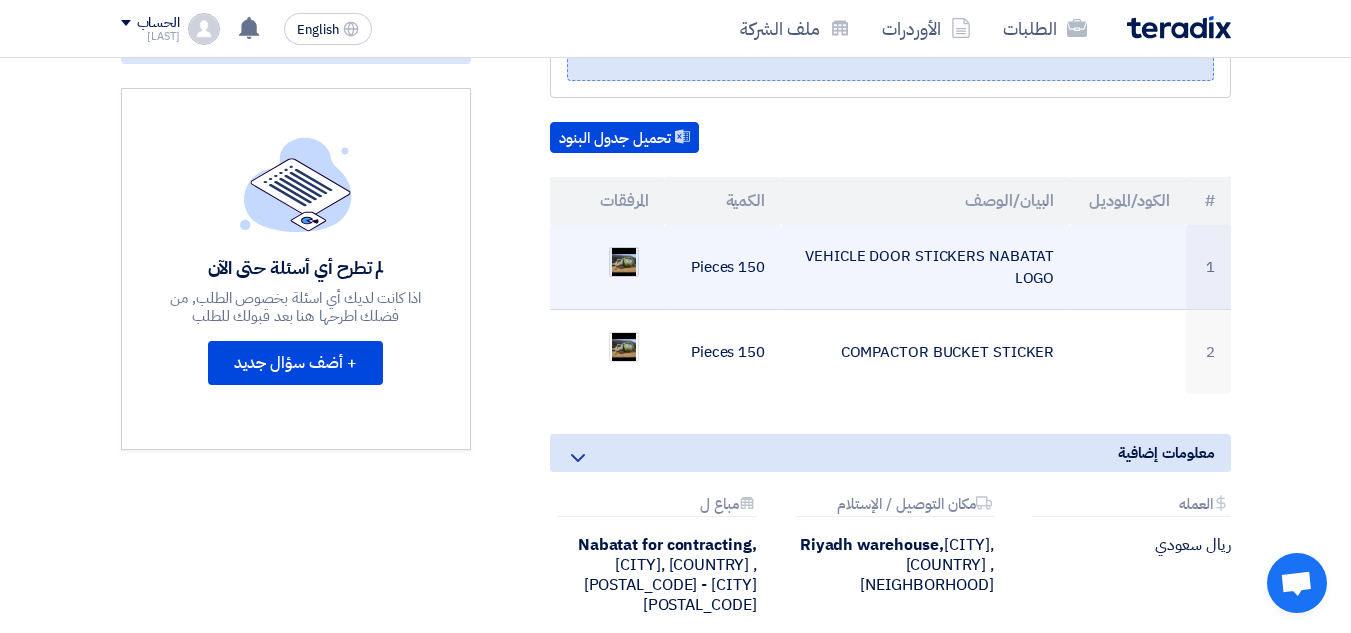 click 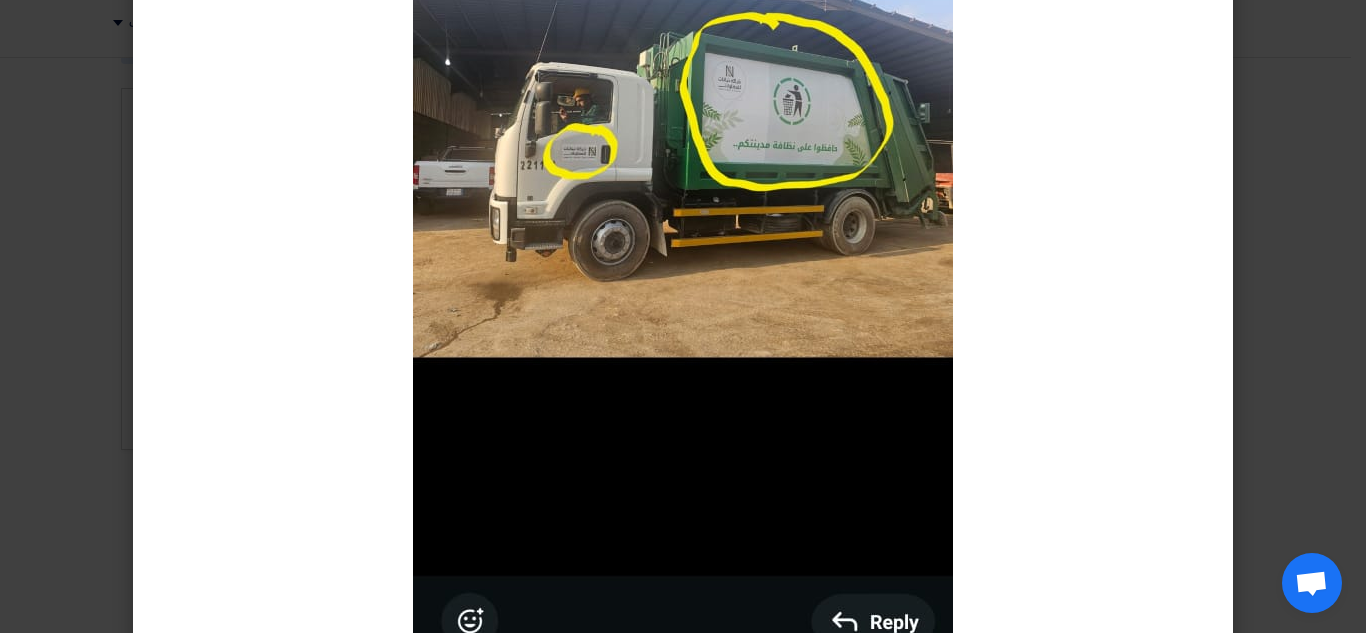 scroll, scrollTop: 288, scrollLeft: 0, axis: vertical 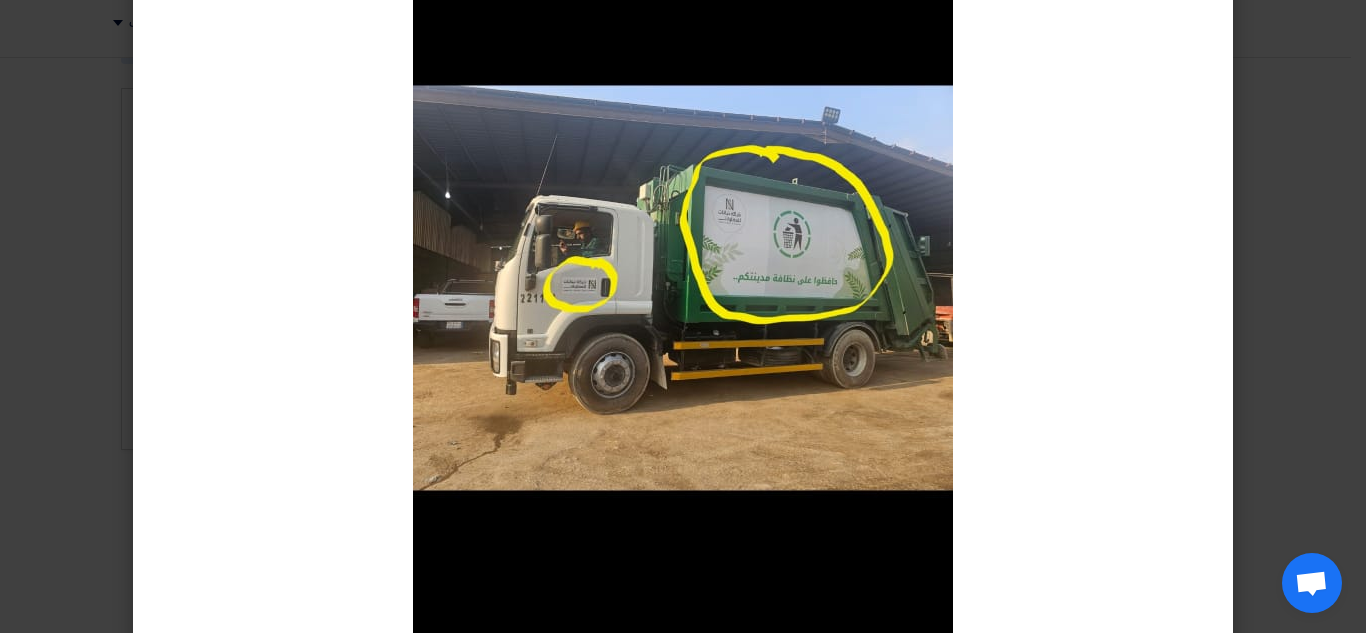 click 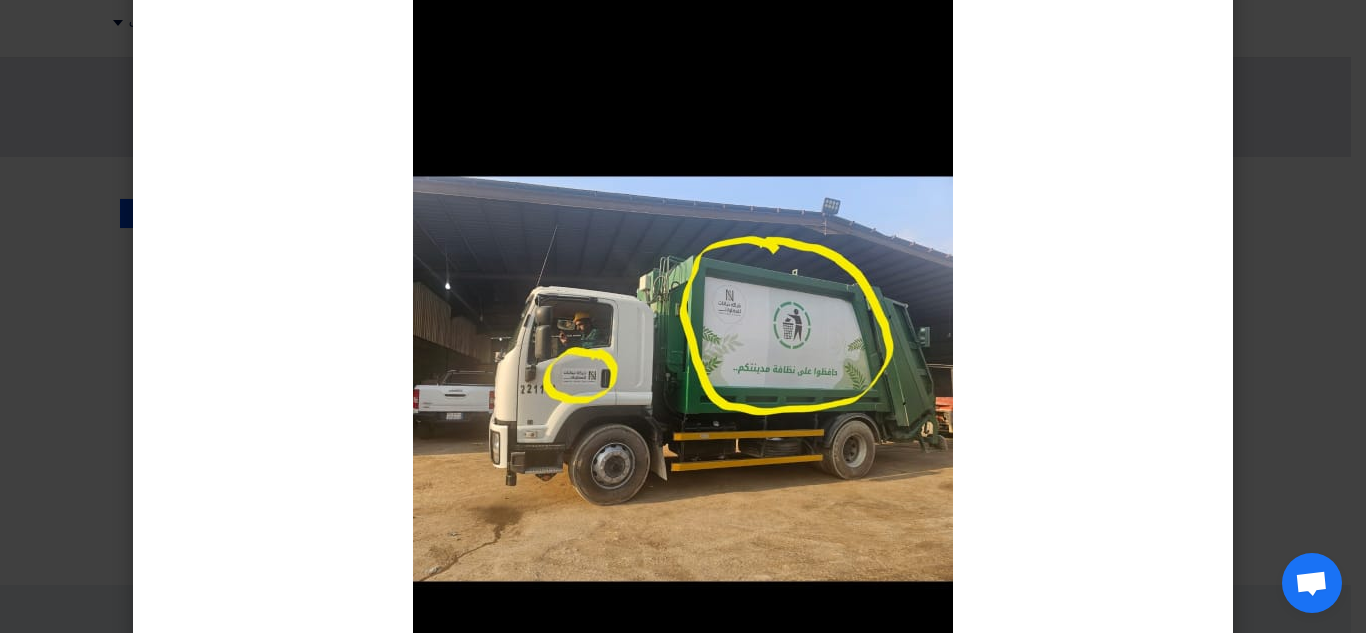 scroll, scrollTop: 0, scrollLeft: 0, axis: both 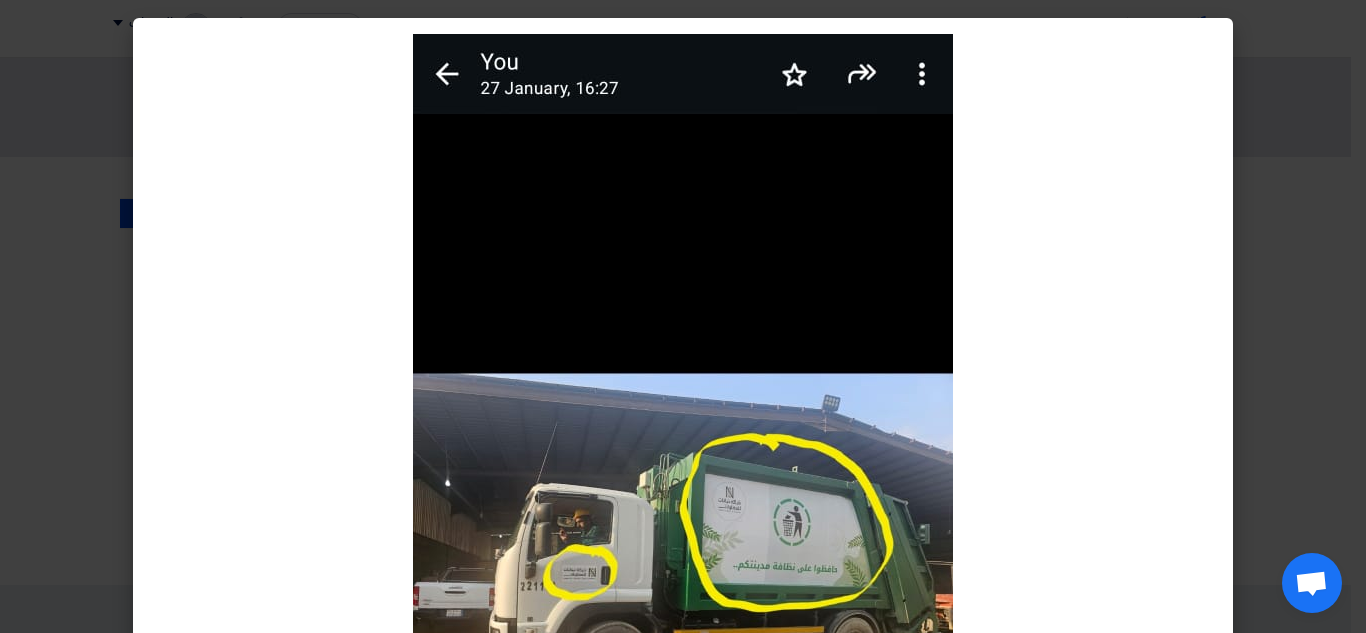 click 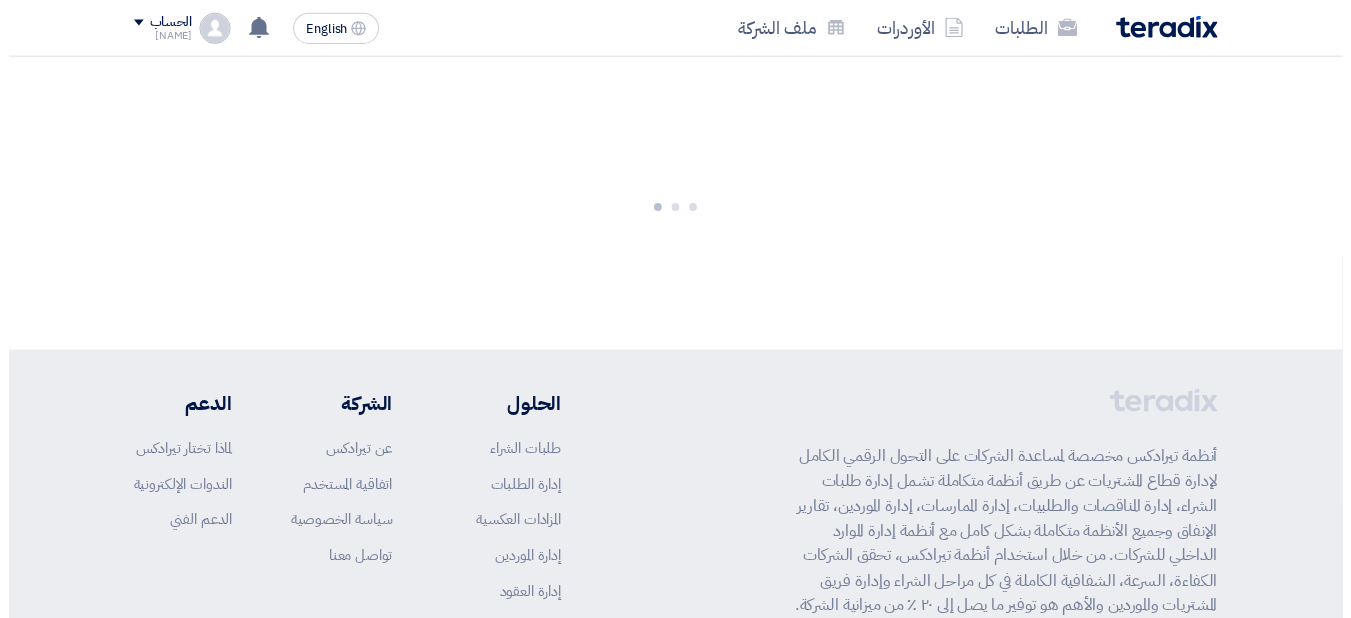 scroll, scrollTop: 0, scrollLeft: 0, axis: both 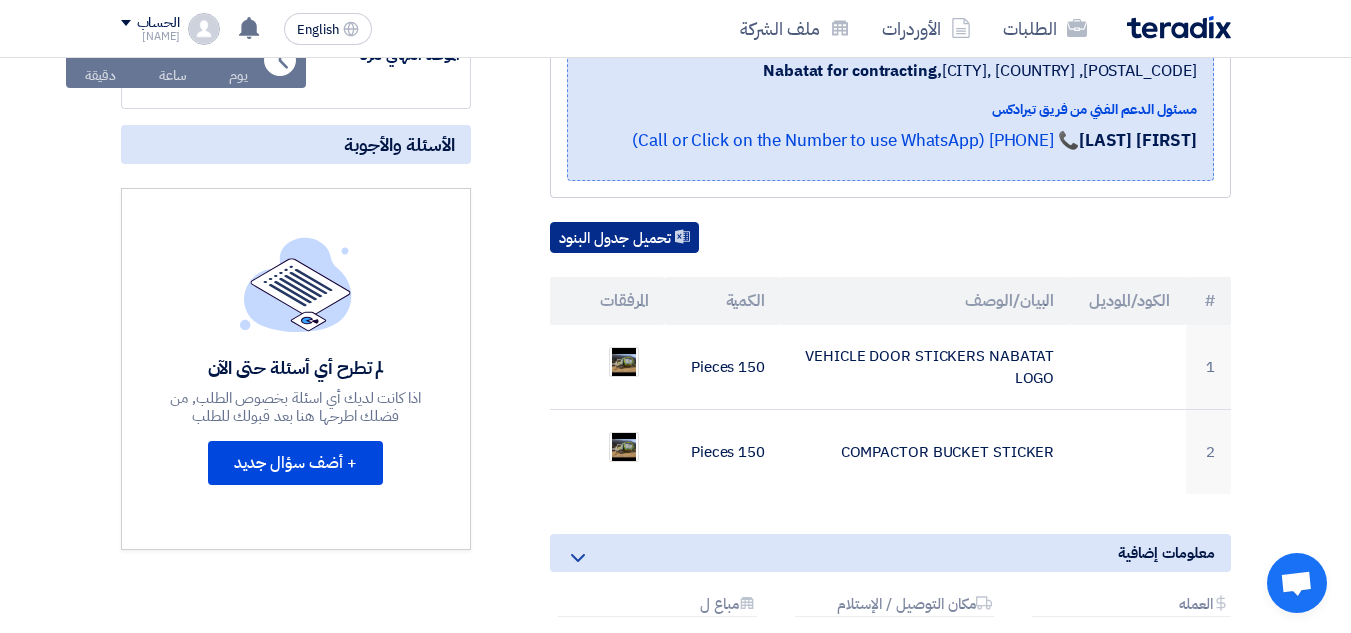 click on "تحميل جدول البنود" 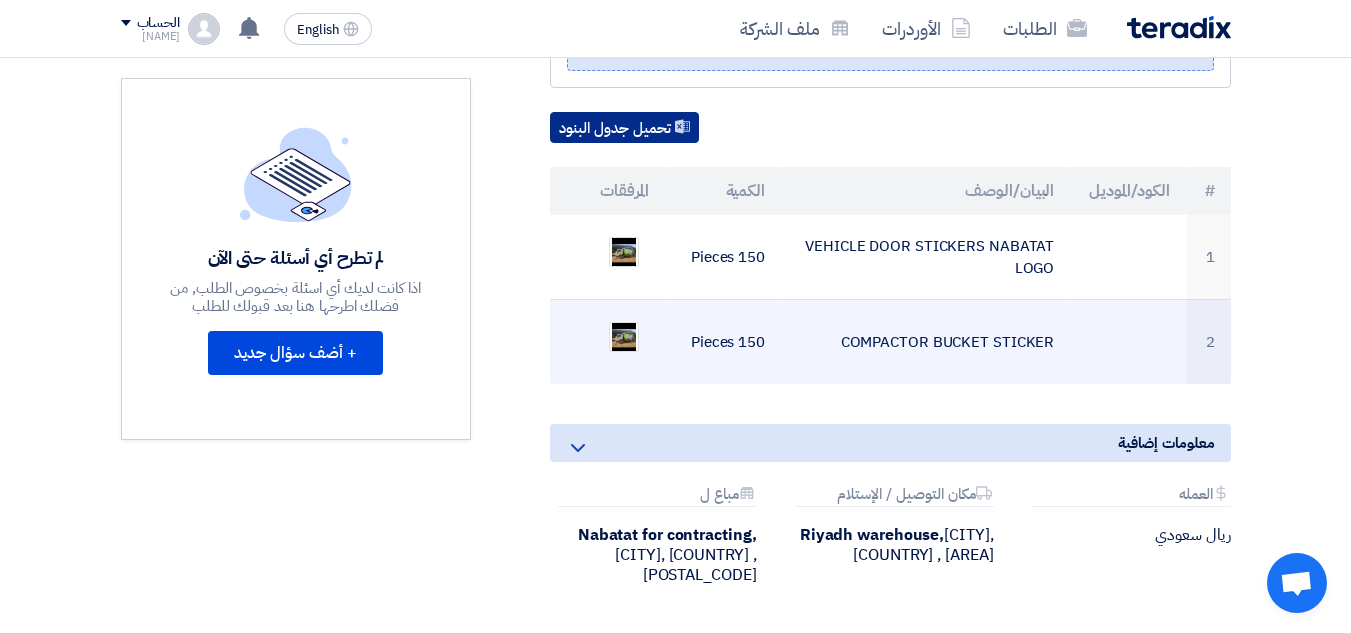 scroll, scrollTop: 600, scrollLeft: 0, axis: vertical 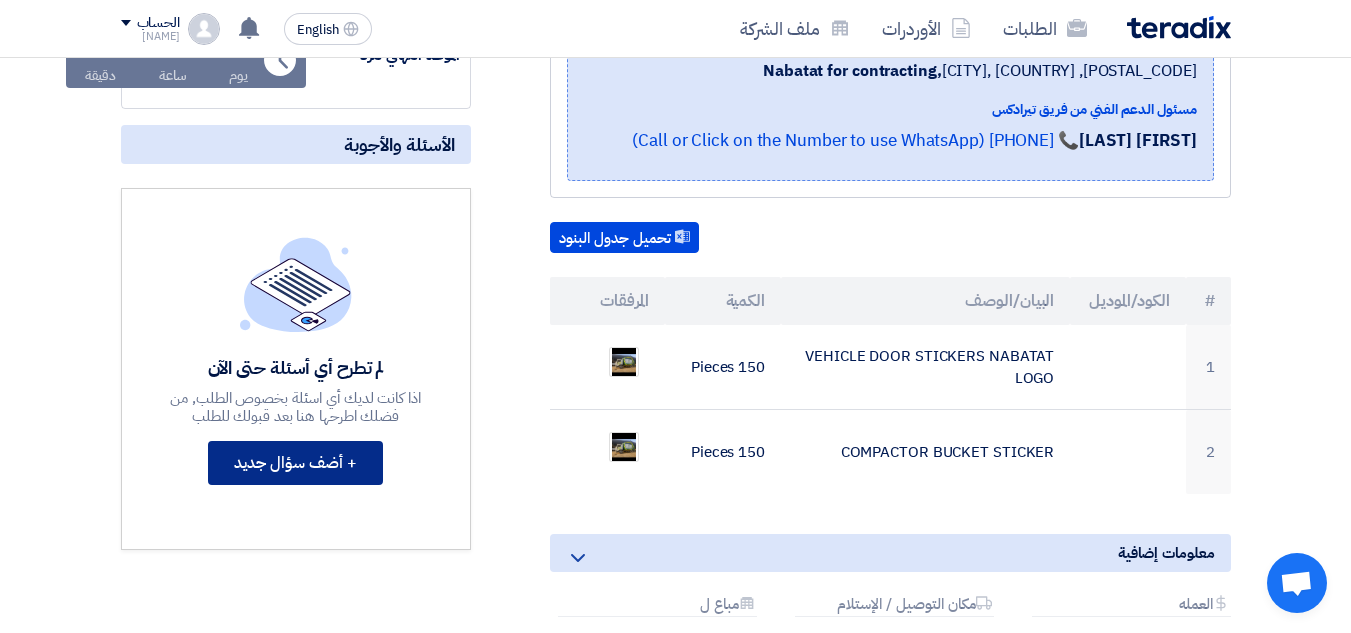 click on "+ أضف سؤال جديد" 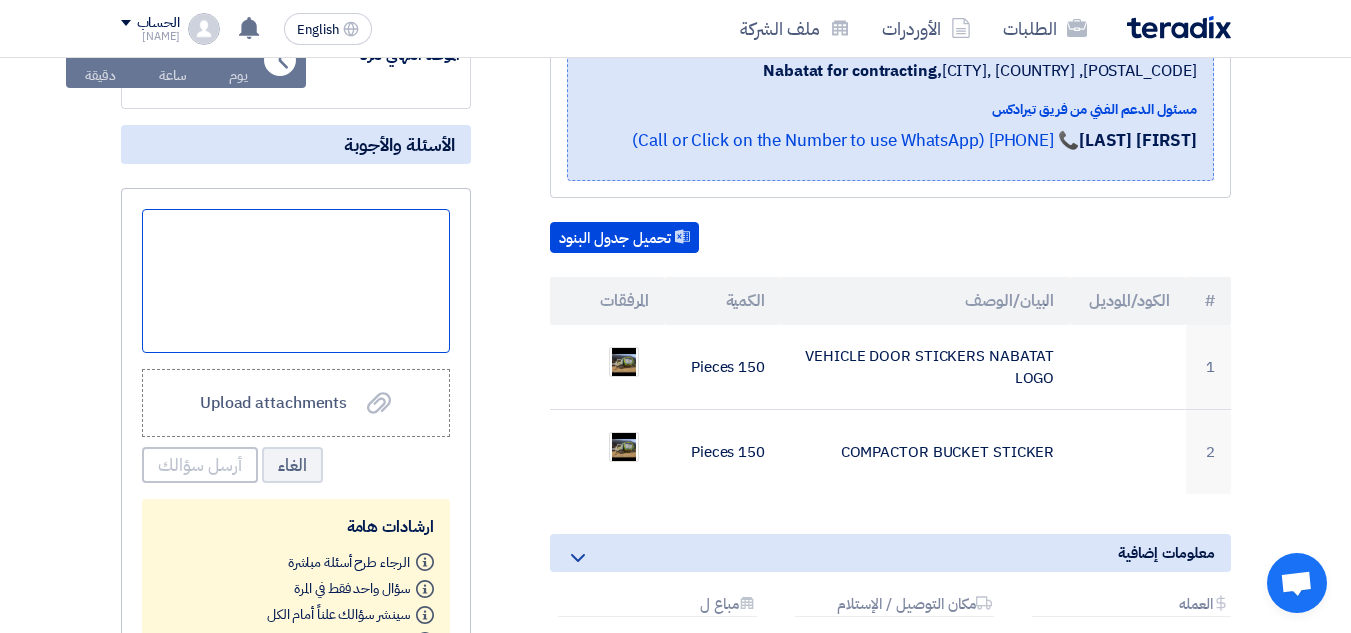 click 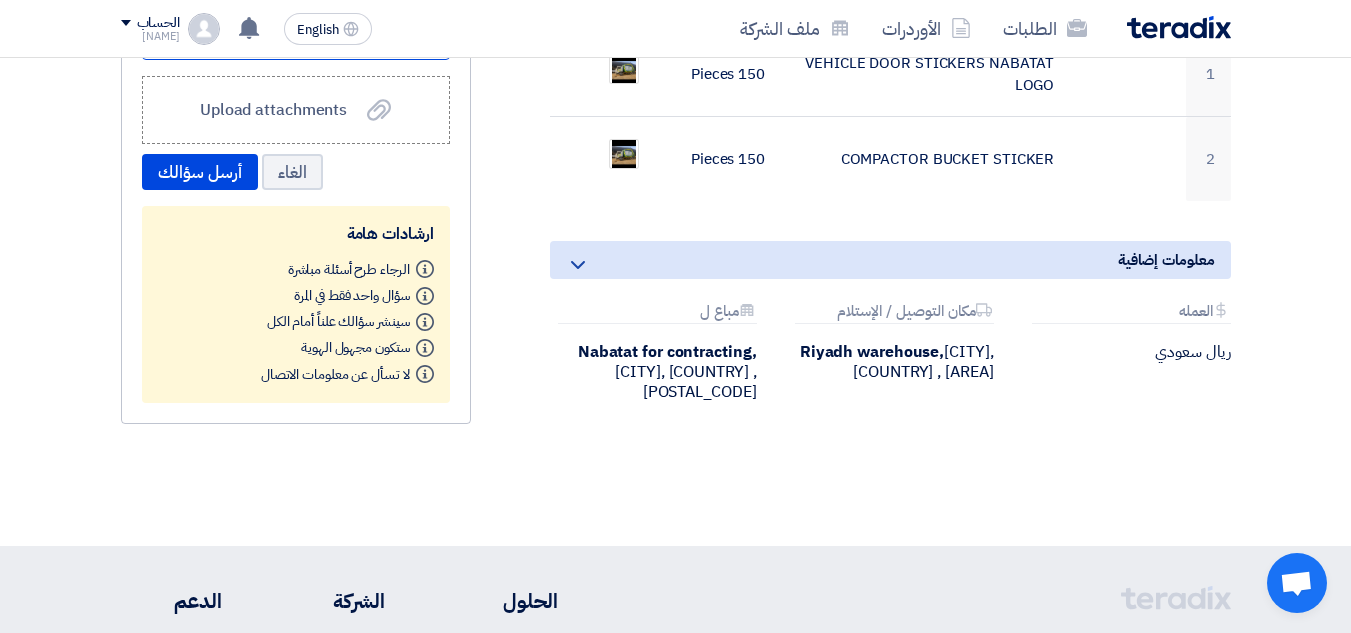 scroll, scrollTop: 700, scrollLeft: 0, axis: vertical 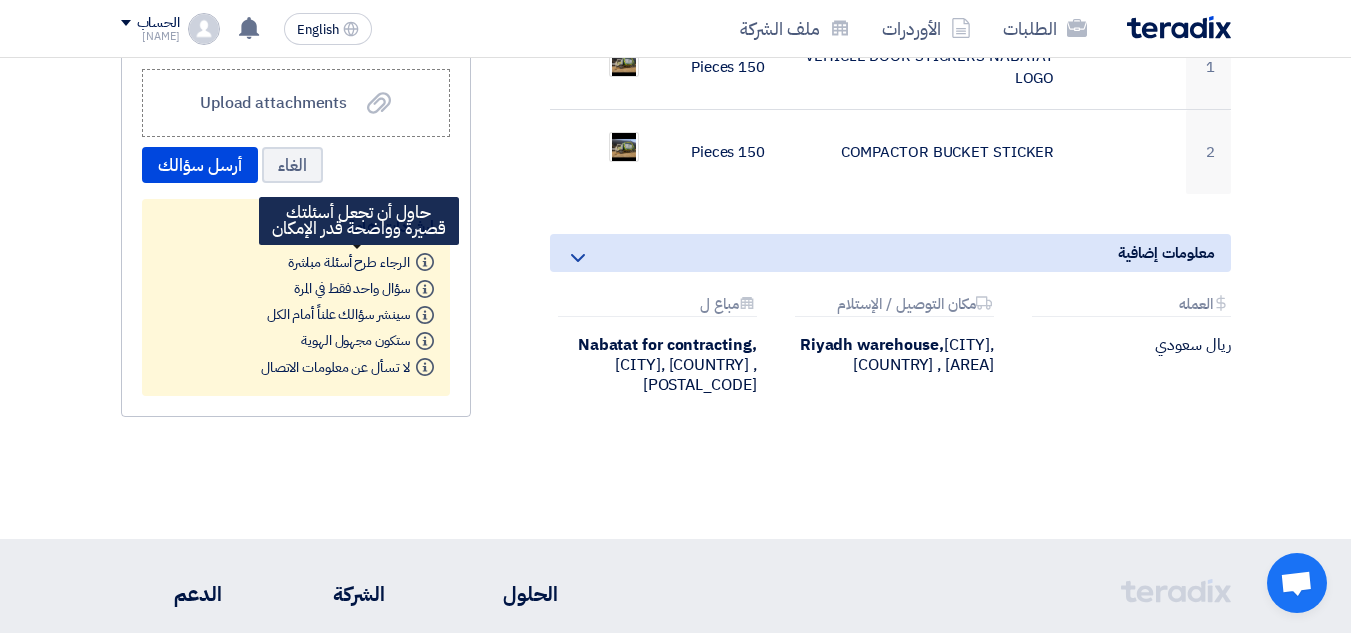 click on "الرجاء طرح أسئلة مباشرة" 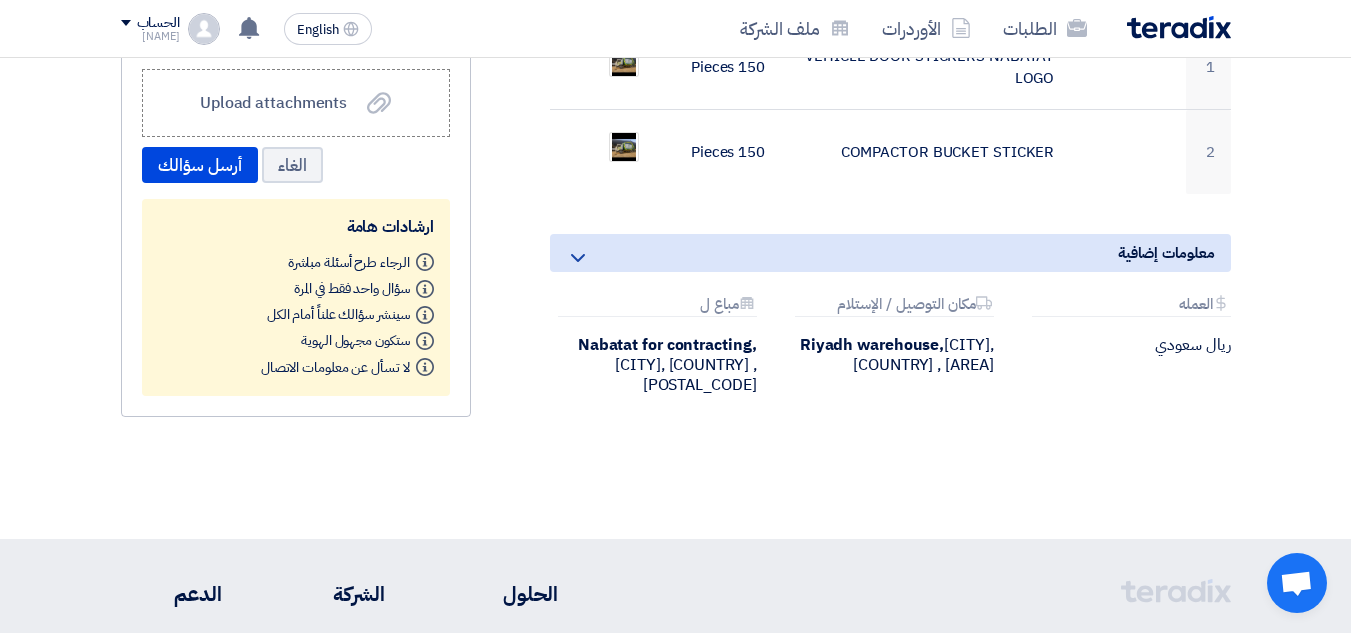 scroll, scrollTop: 500, scrollLeft: 0, axis: vertical 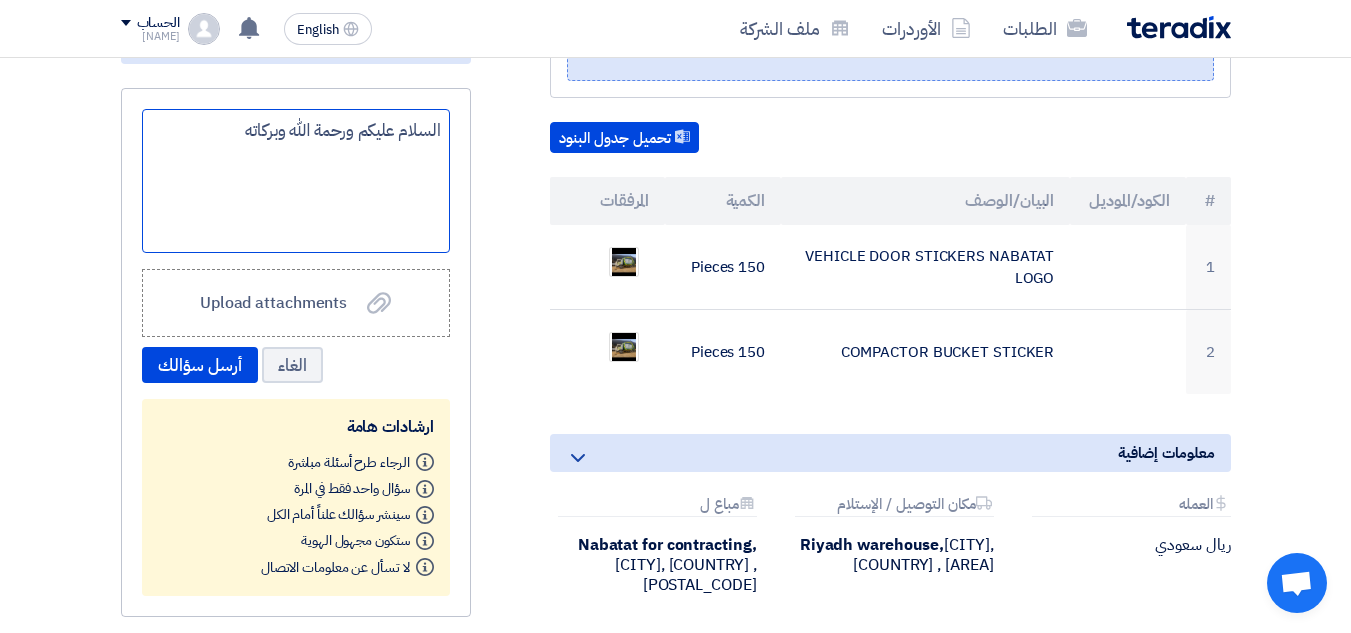 drag, startPoint x: 442, startPoint y: 131, endPoint x: 213, endPoint y: 156, distance: 230.36058 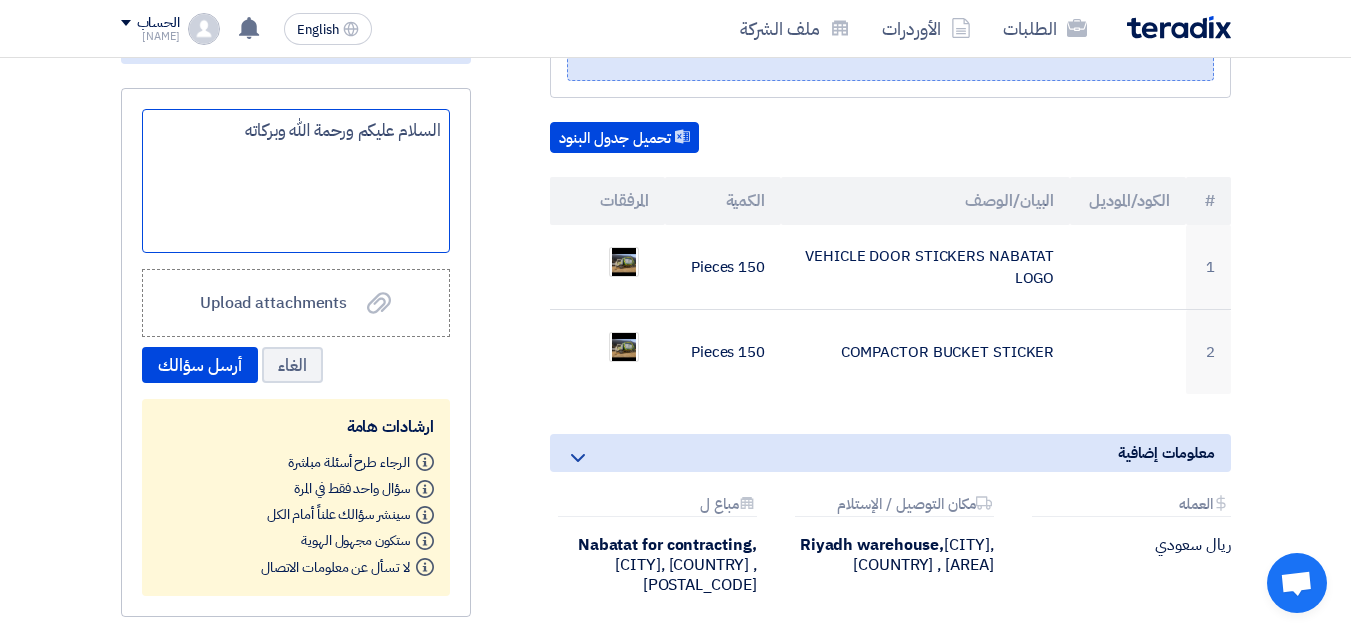 click on "السلام عليكم ورحمة الله وبركاته" 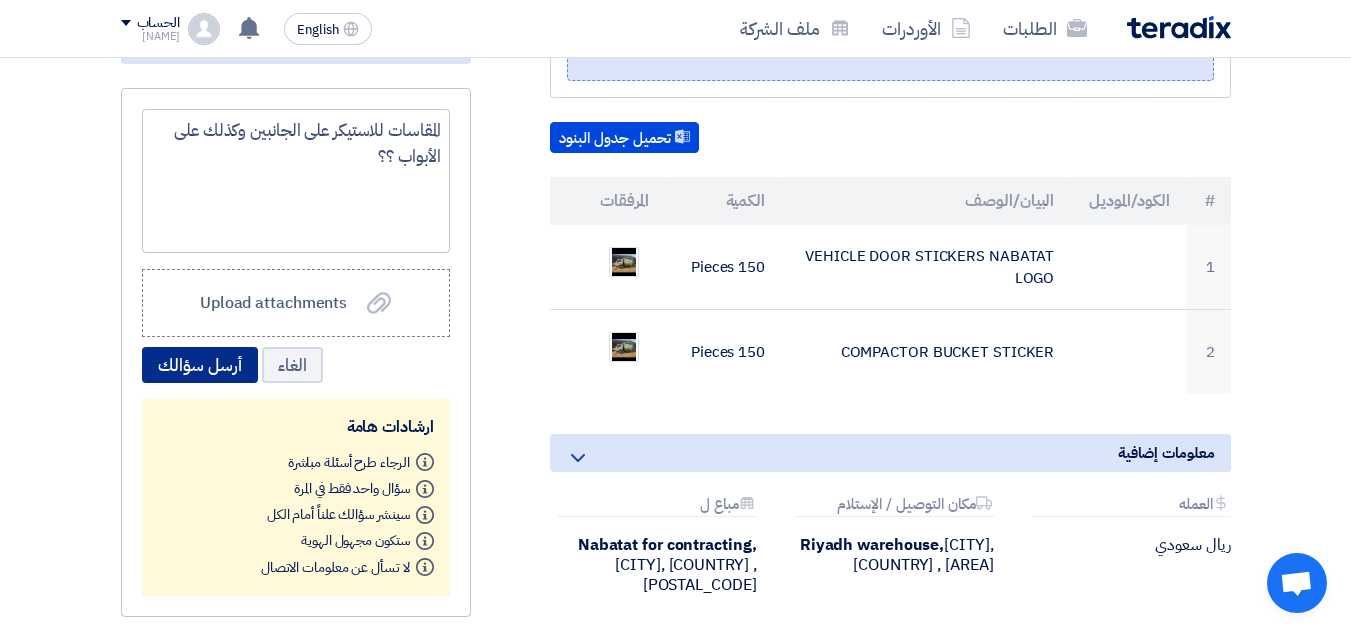 click on "أرسل سؤالك" 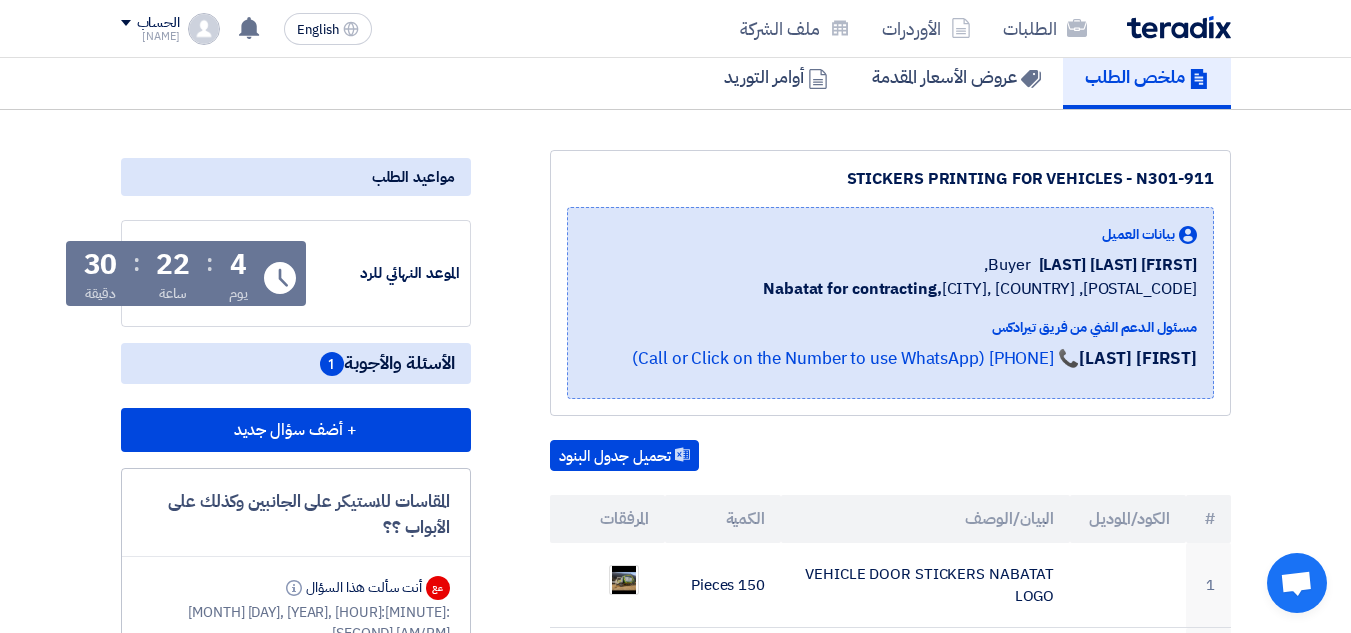 scroll, scrollTop: 0, scrollLeft: 0, axis: both 